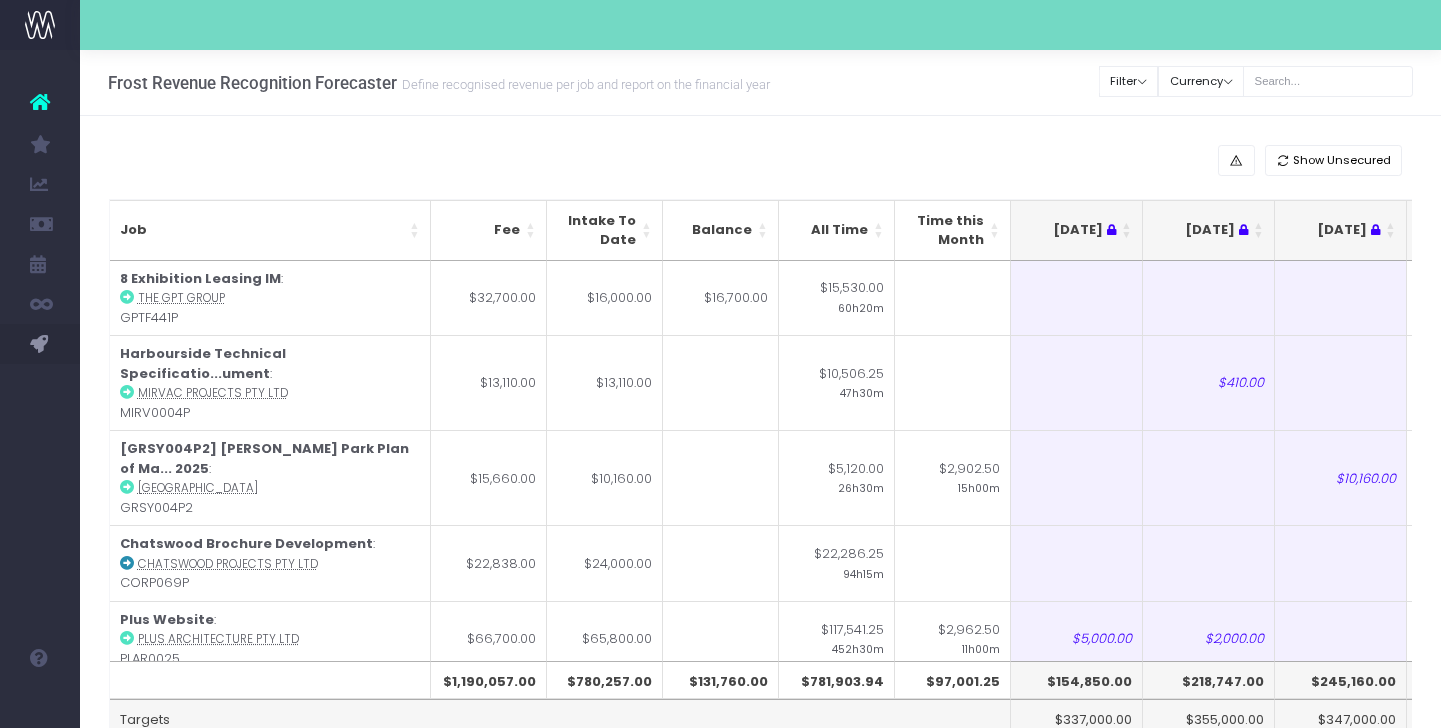 scroll, scrollTop: 0, scrollLeft: 0, axis: both 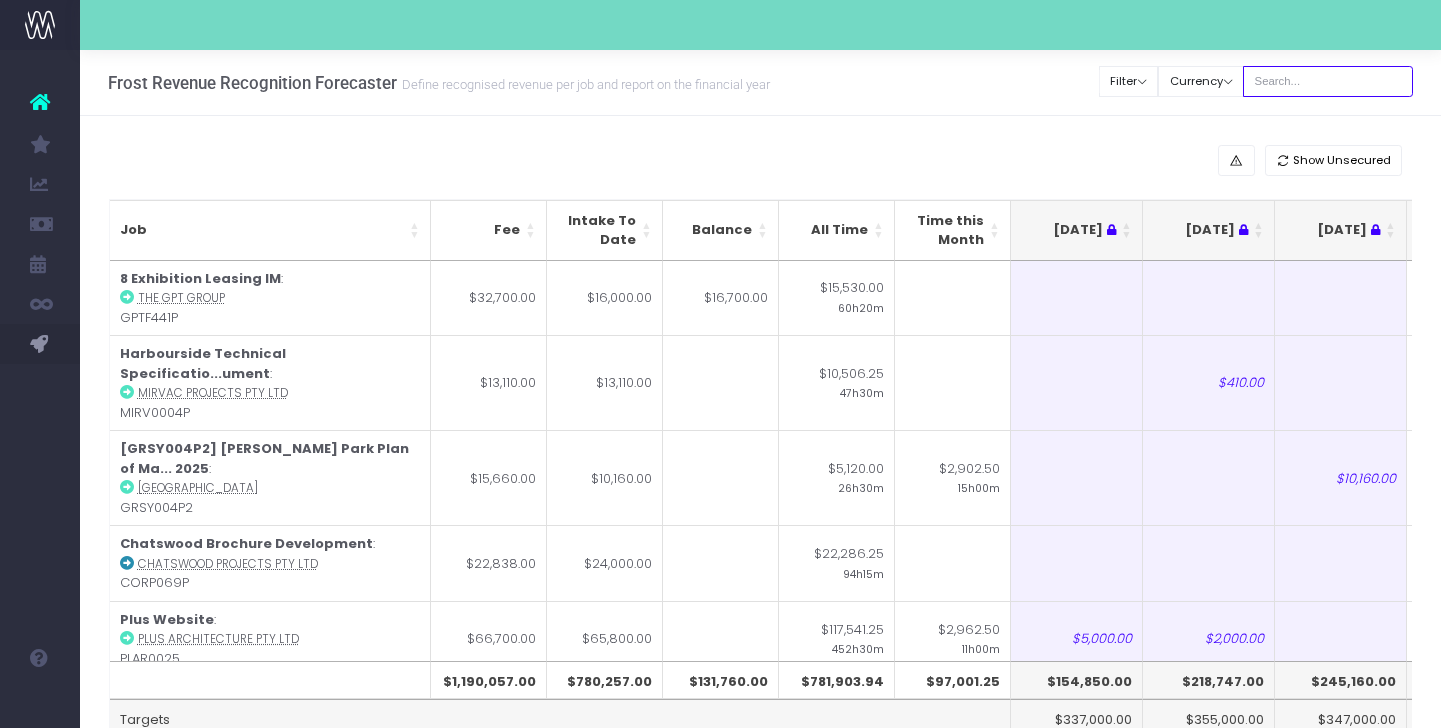 click at bounding box center (1328, 81) 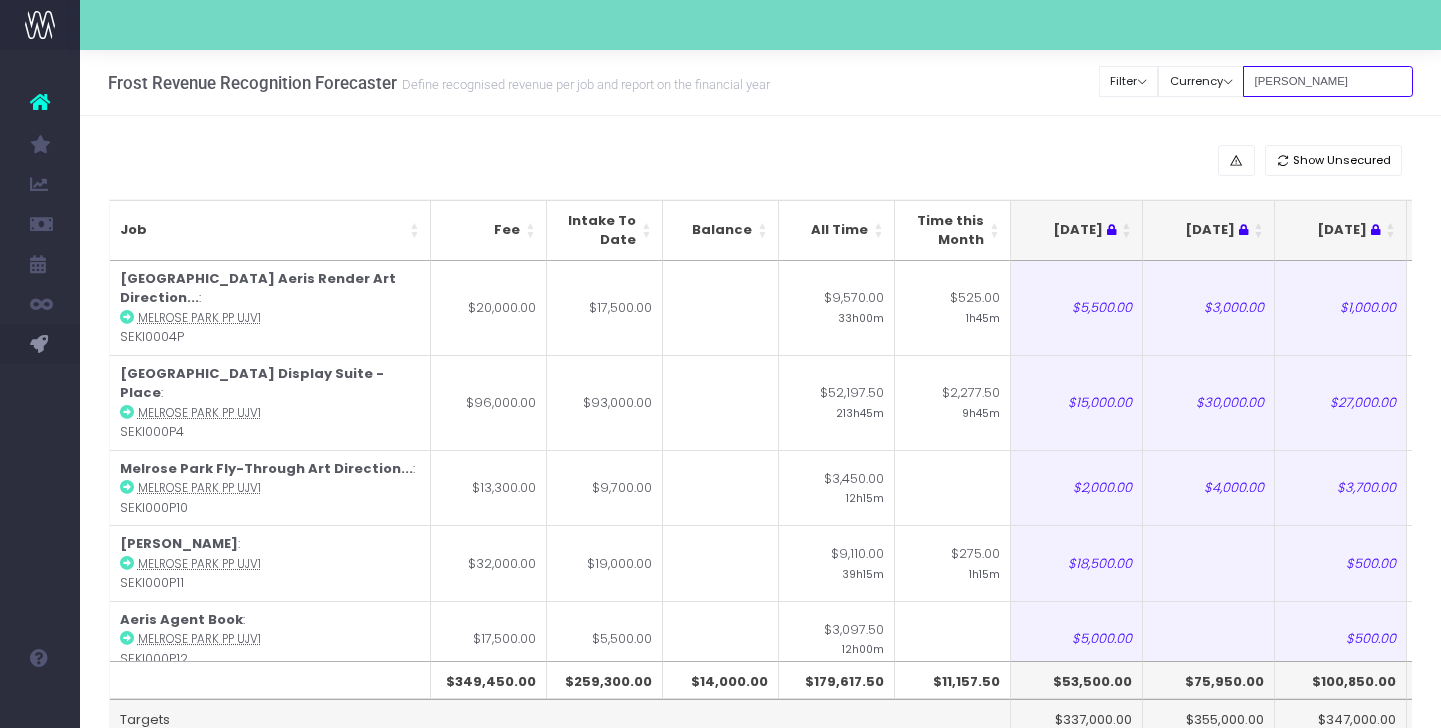 type on "[PERSON_NAME]" 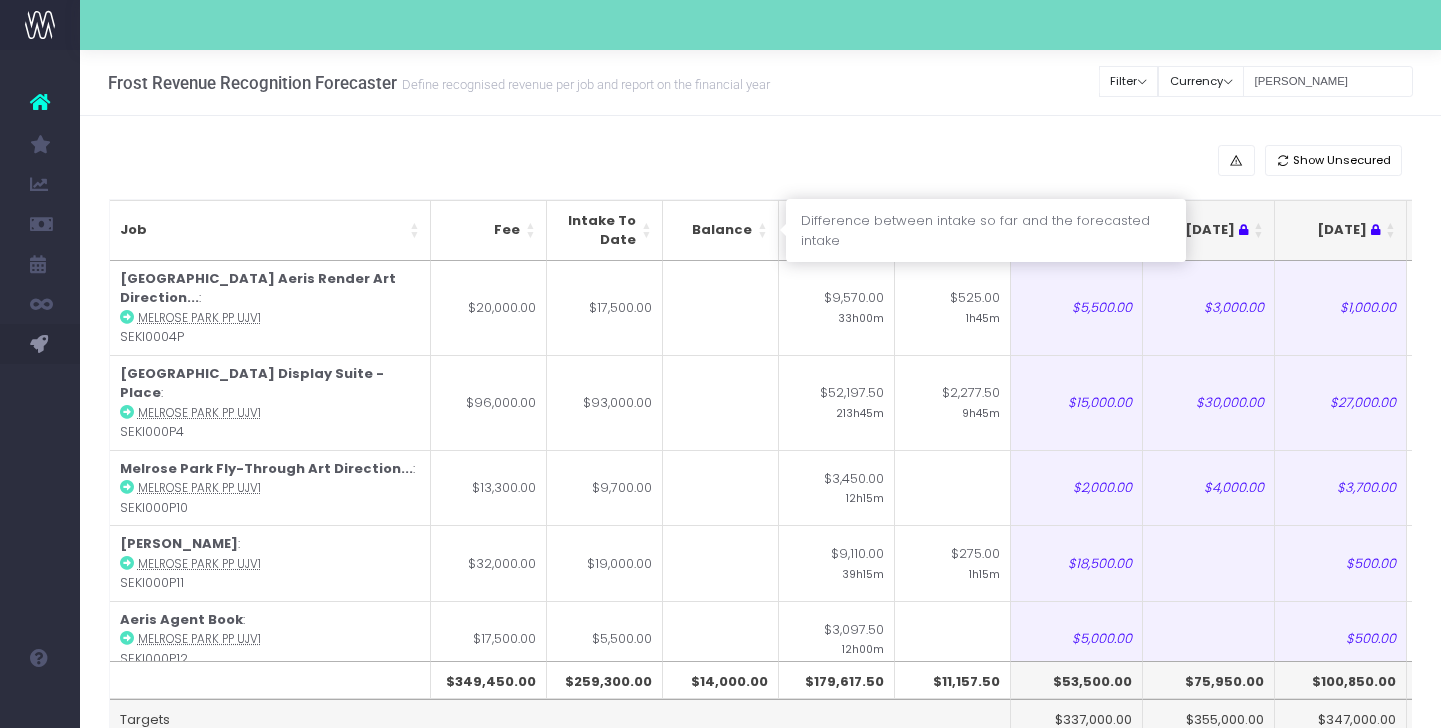 click on "Balance" at bounding box center [721, 230] 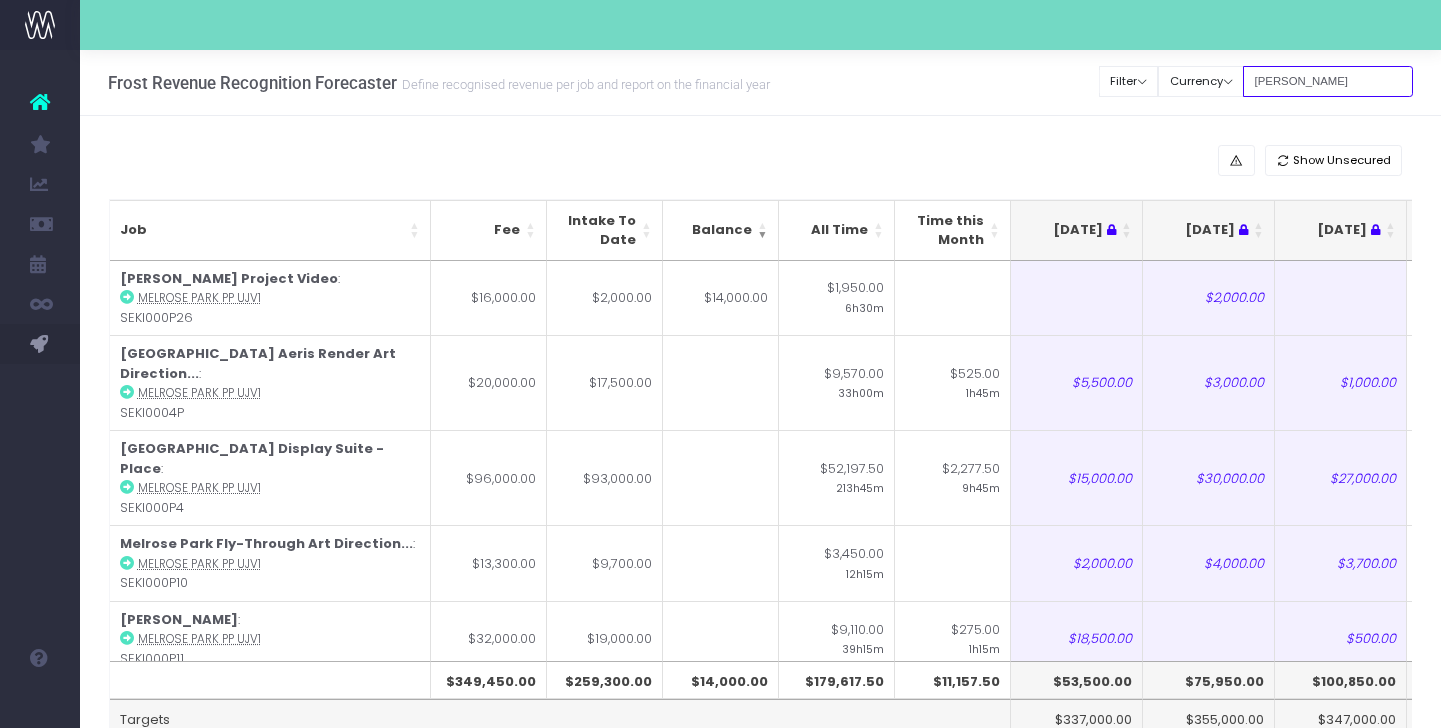 click on "[PERSON_NAME]" at bounding box center (1328, 81) 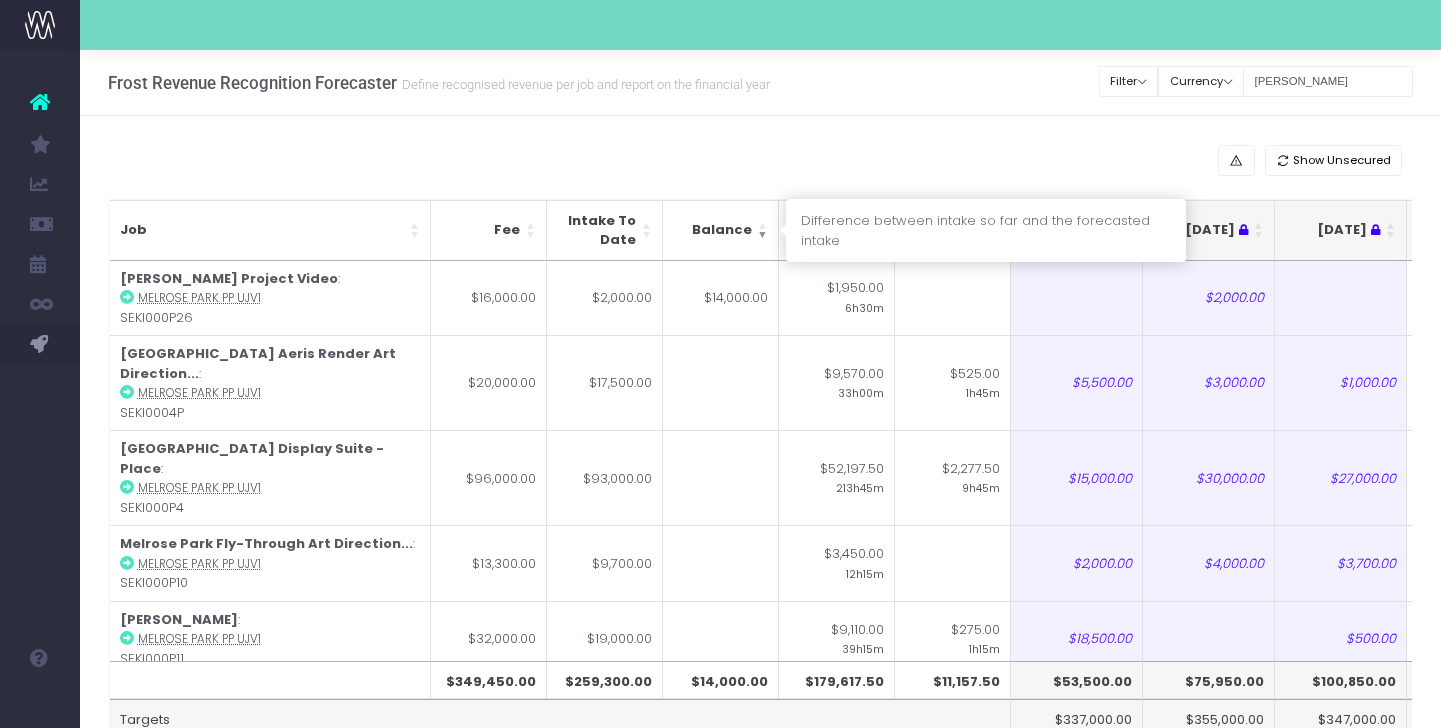 click on "Balance" at bounding box center (721, 230) 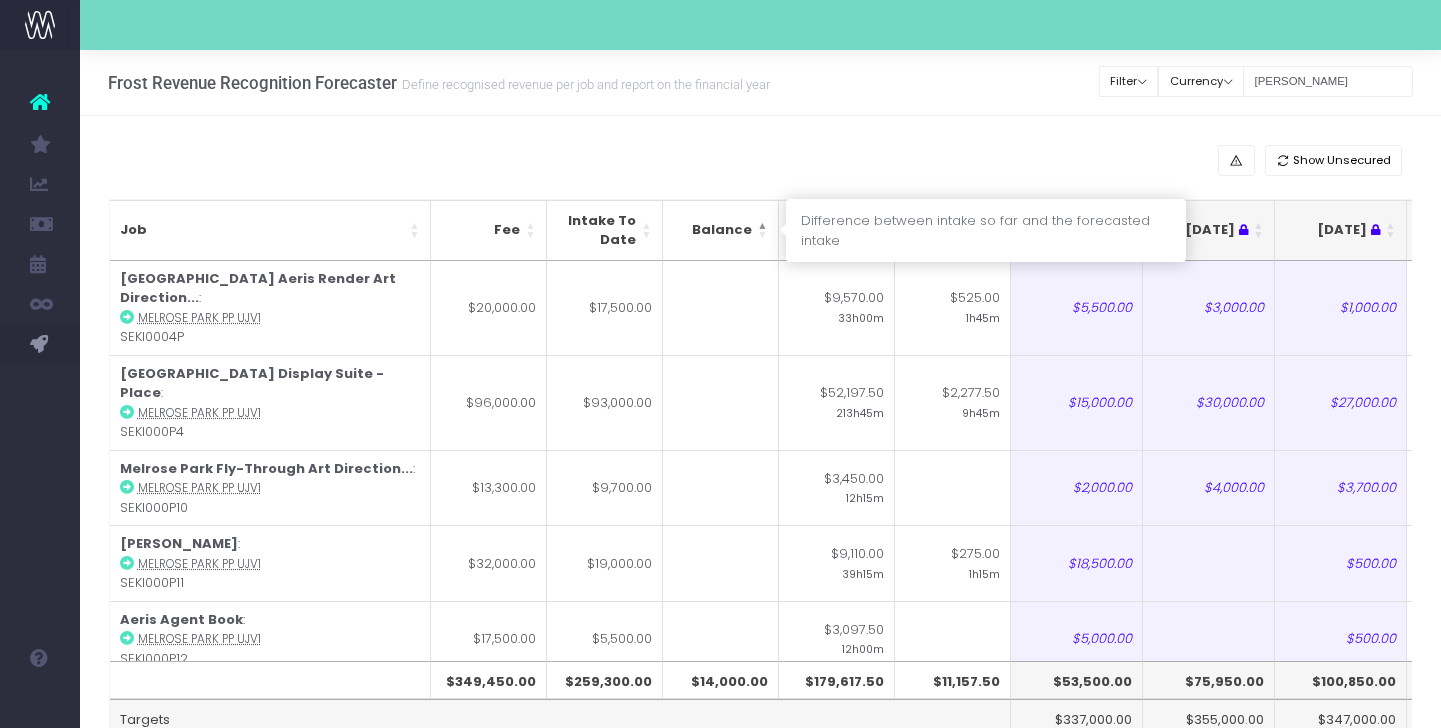 click on "Balance" at bounding box center [721, 230] 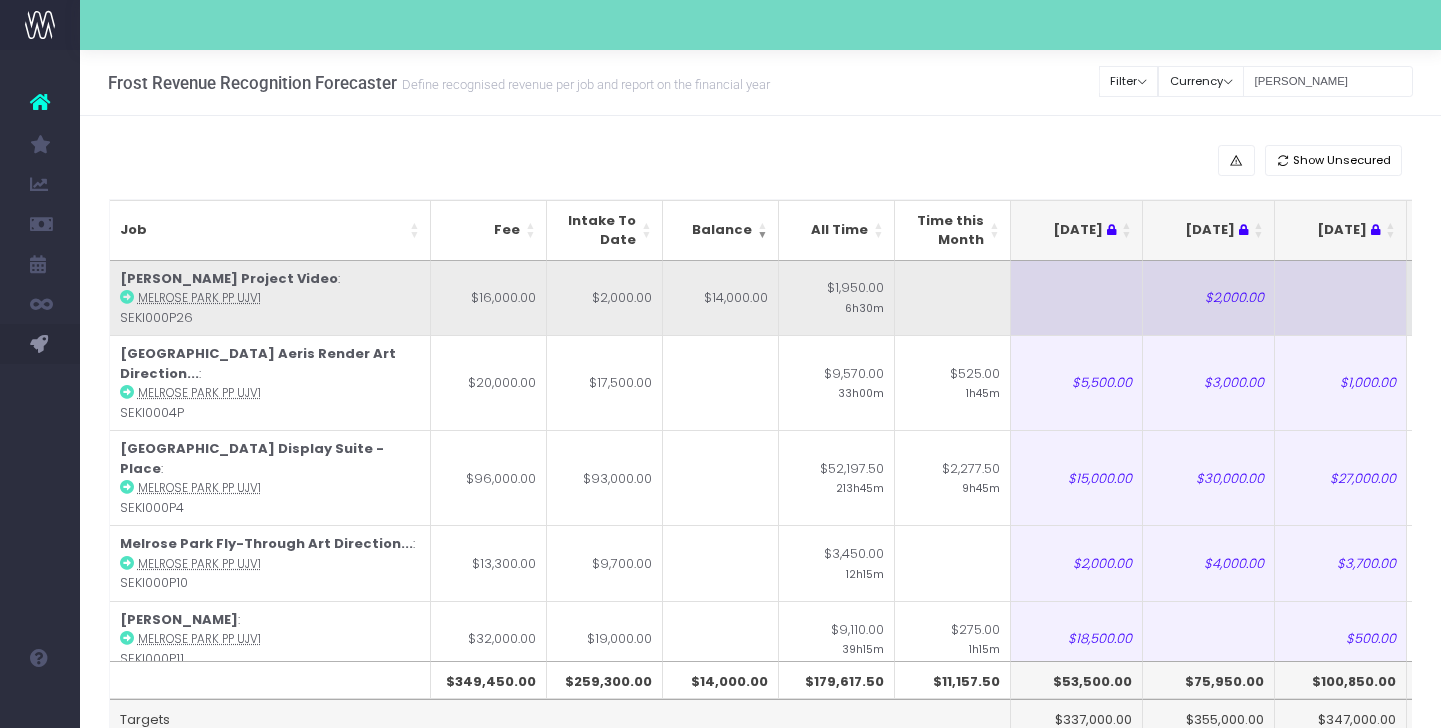 scroll, scrollTop: 0, scrollLeft: 78, axis: horizontal 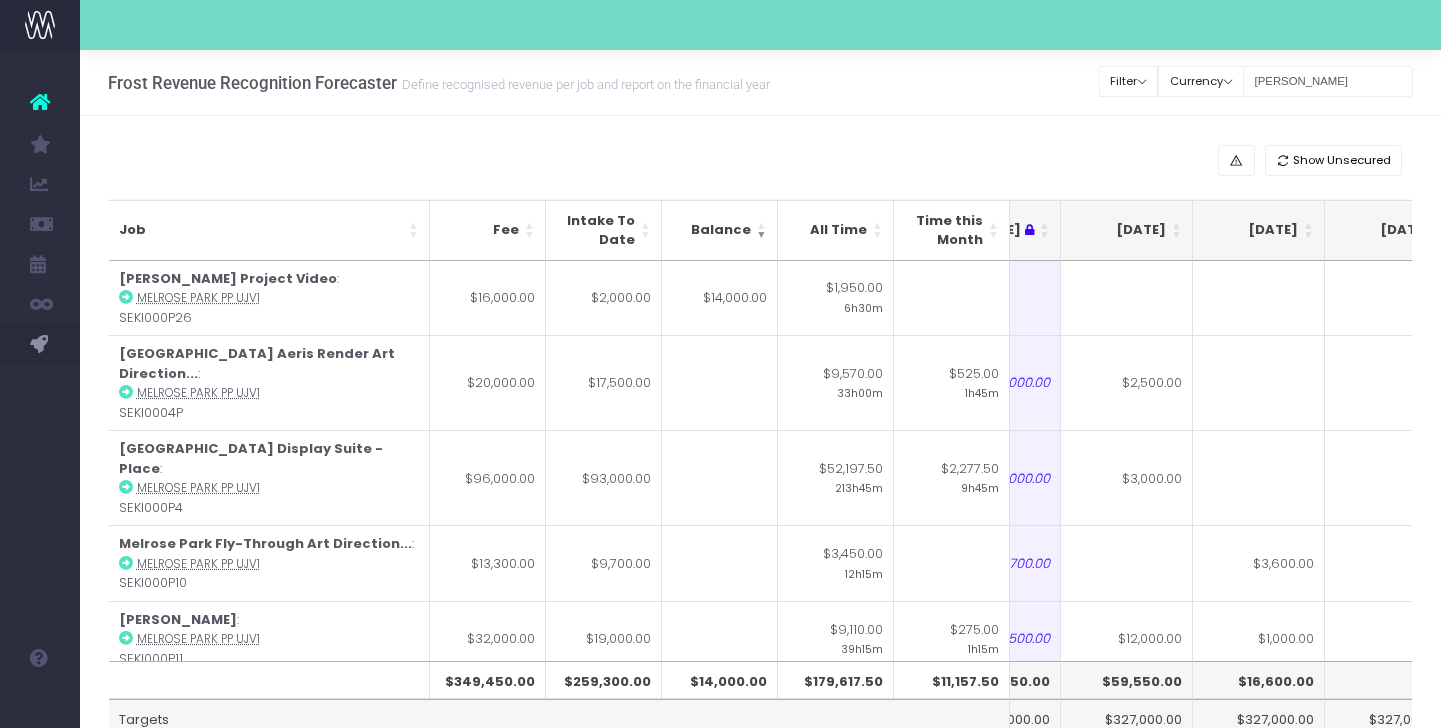 click on "[DATE]" at bounding box center [1127, 230] 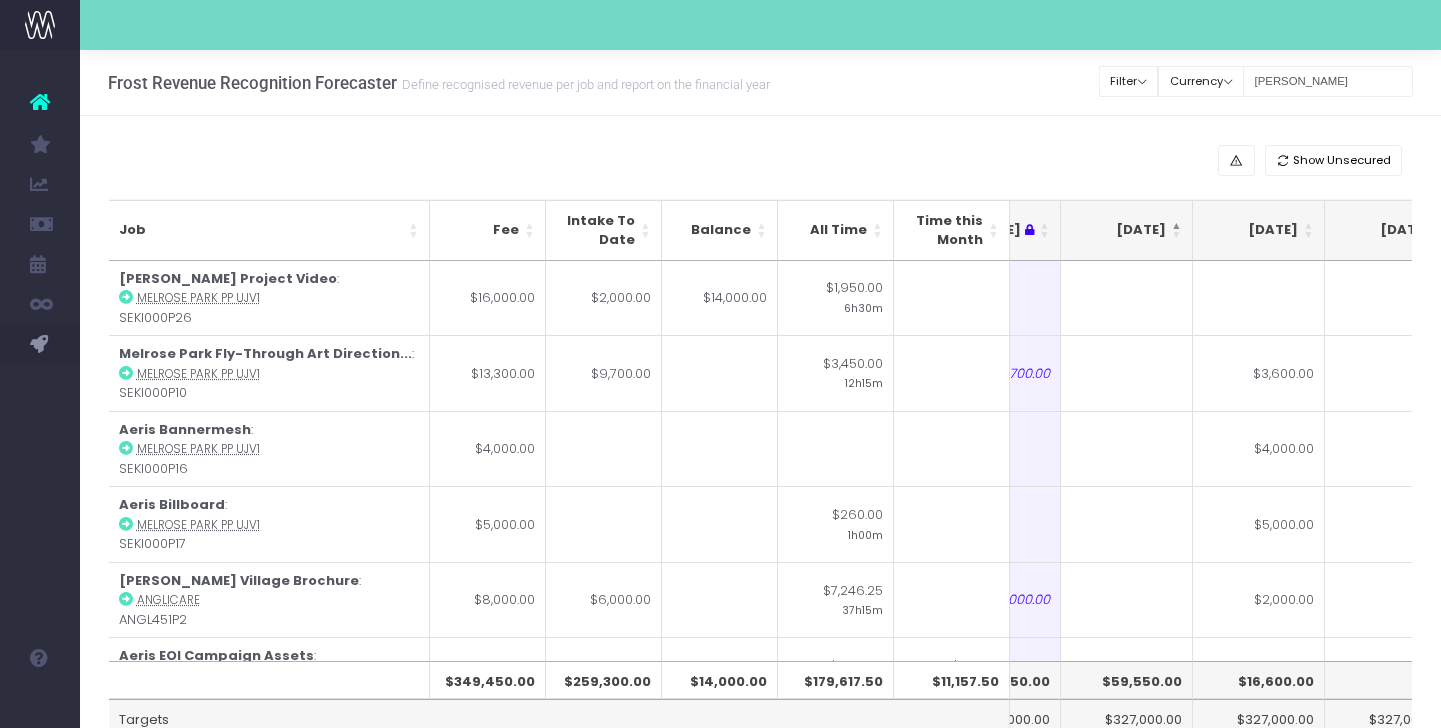 click on "[DATE]" at bounding box center (1127, 230) 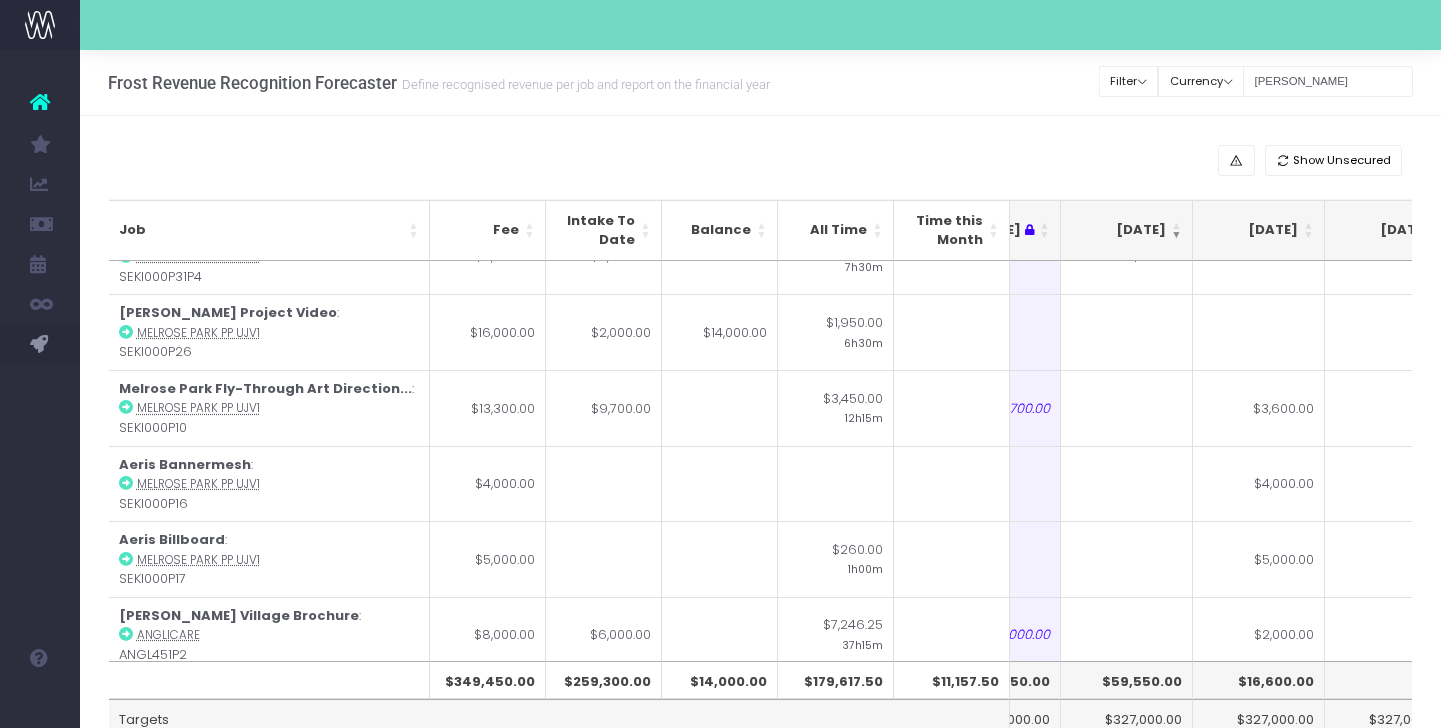 scroll, scrollTop: 1355, scrollLeft: 346, axis: both 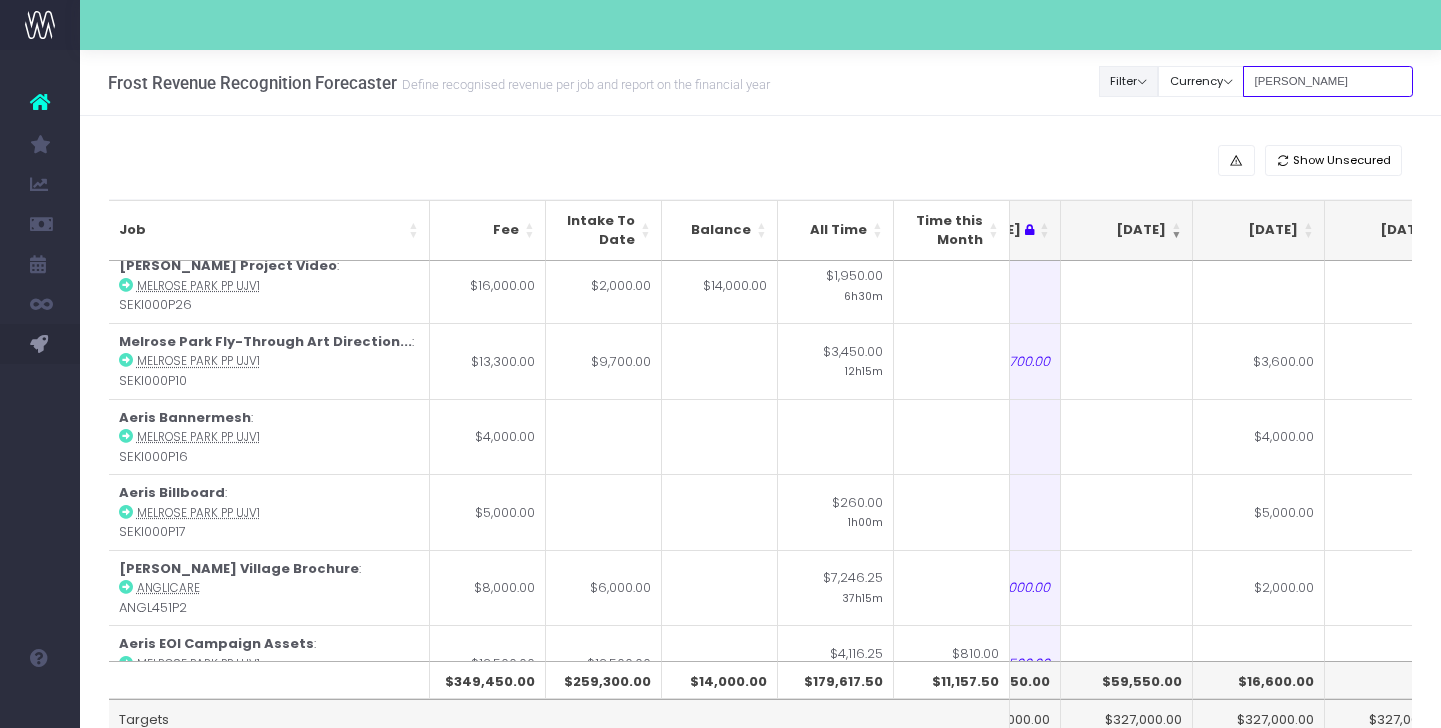 drag, startPoint x: 1342, startPoint y: 80, endPoint x: 1139, endPoint y: 80, distance: 203 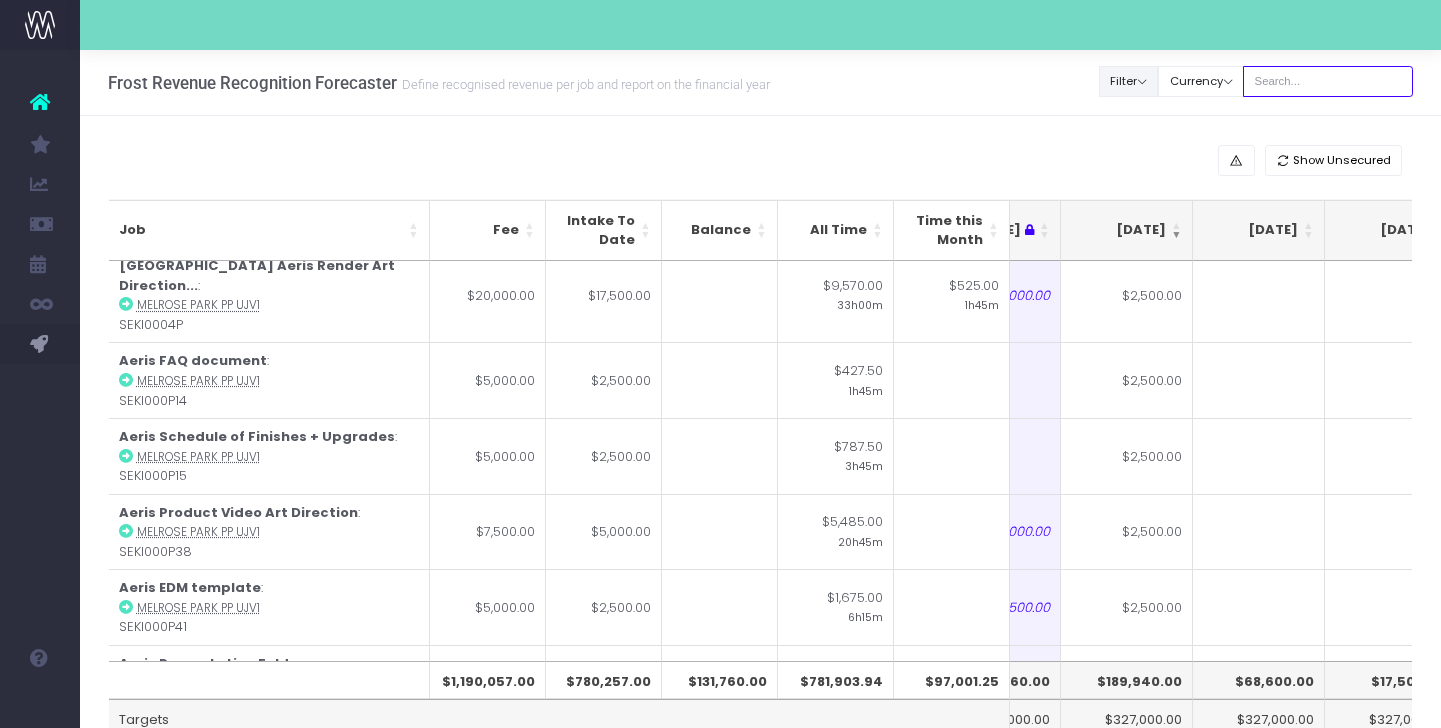 scroll, scrollTop: 0, scrollLeft: 346, axis: horizontal 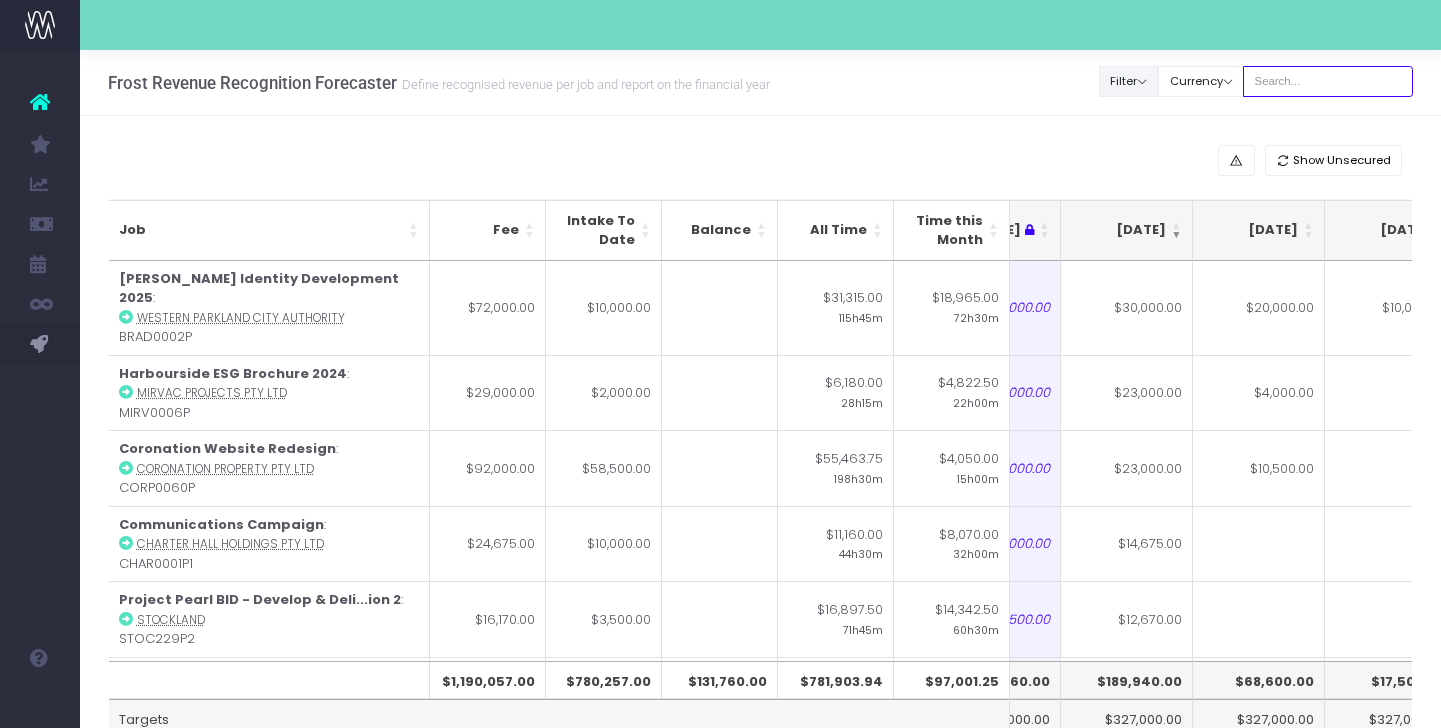 type 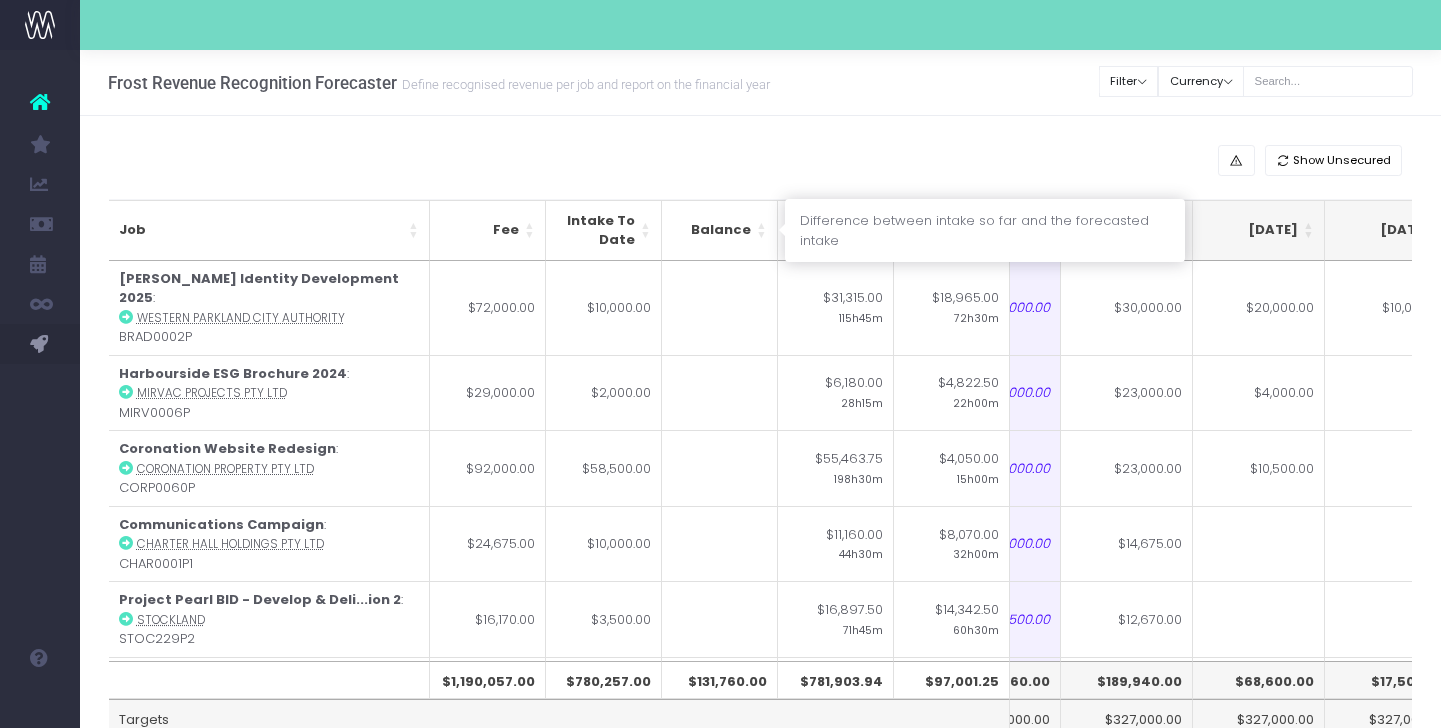 click on "Balance" at bounding box center (720, 230) 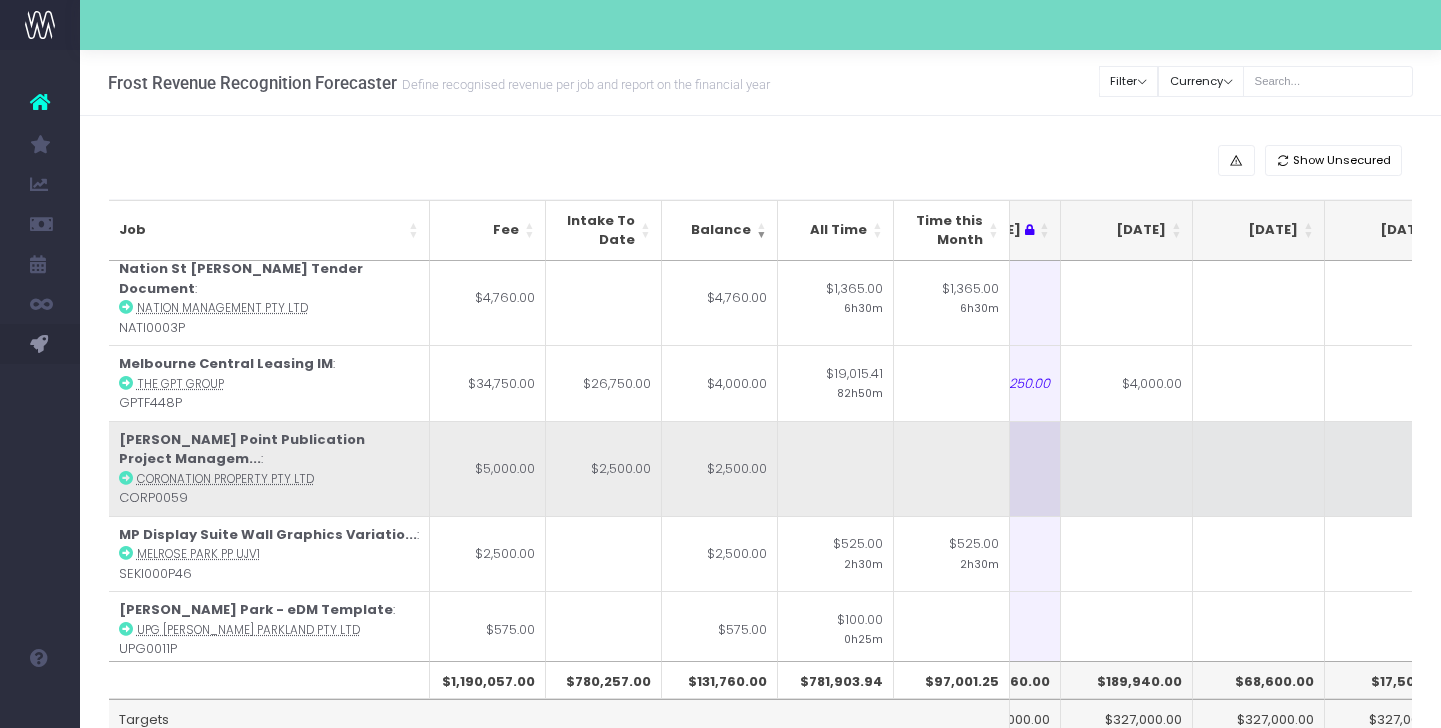 scroll, scrollTop: 656, scrollLeft: 358, axis: both 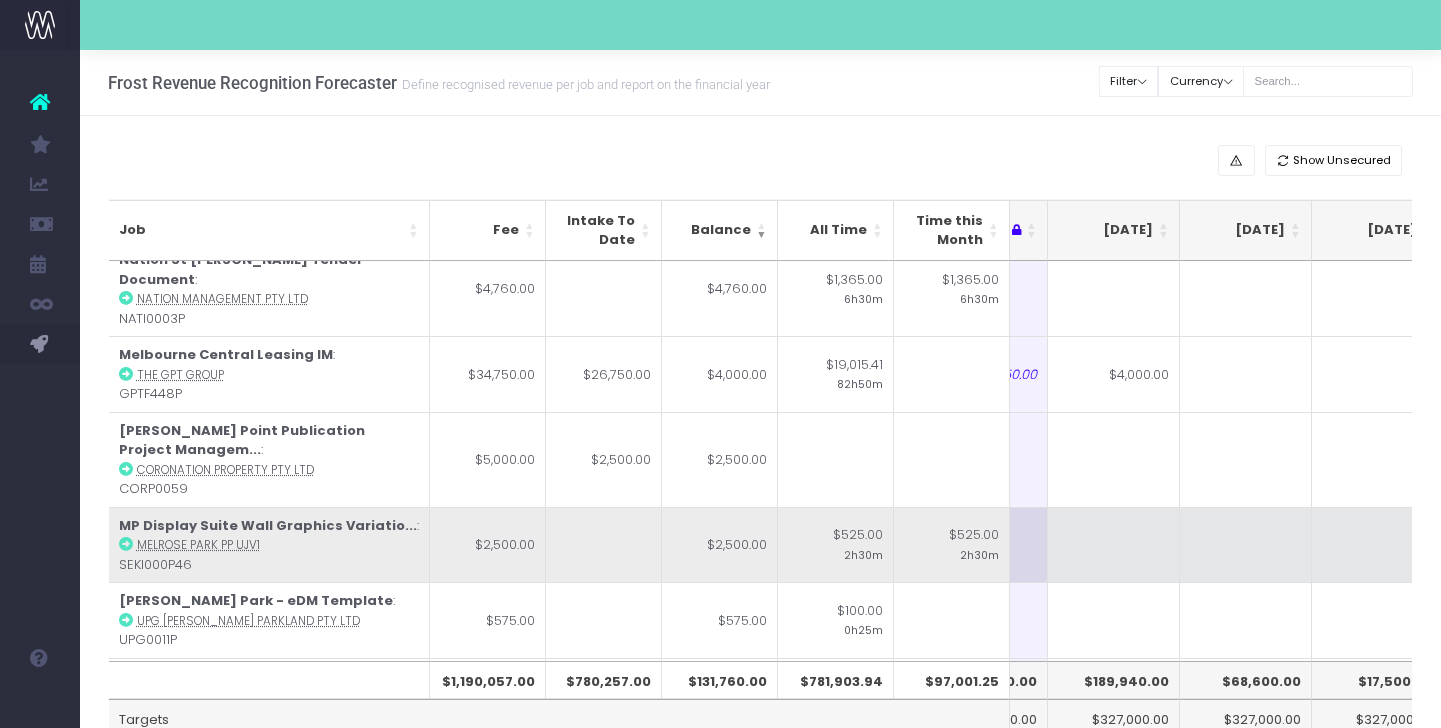 click at bounding box center (126, 544) 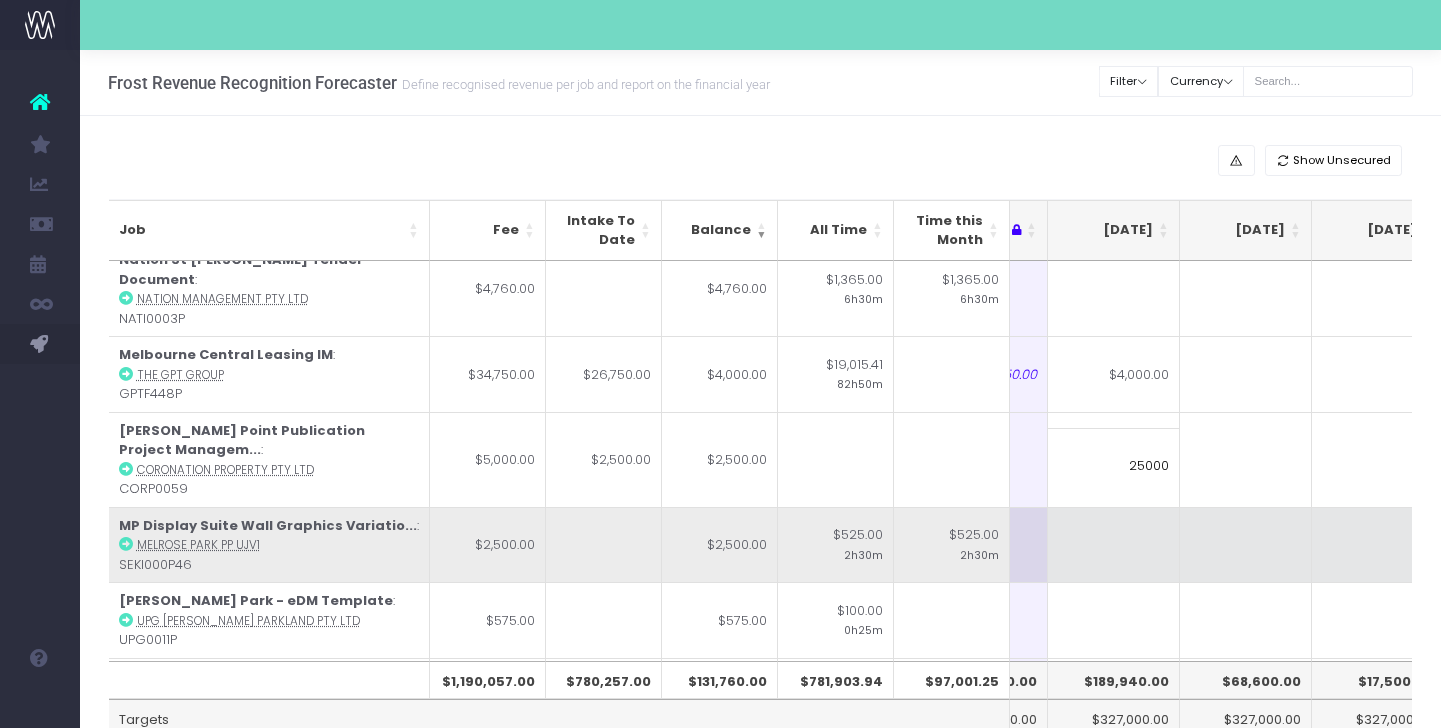 type on "2500" 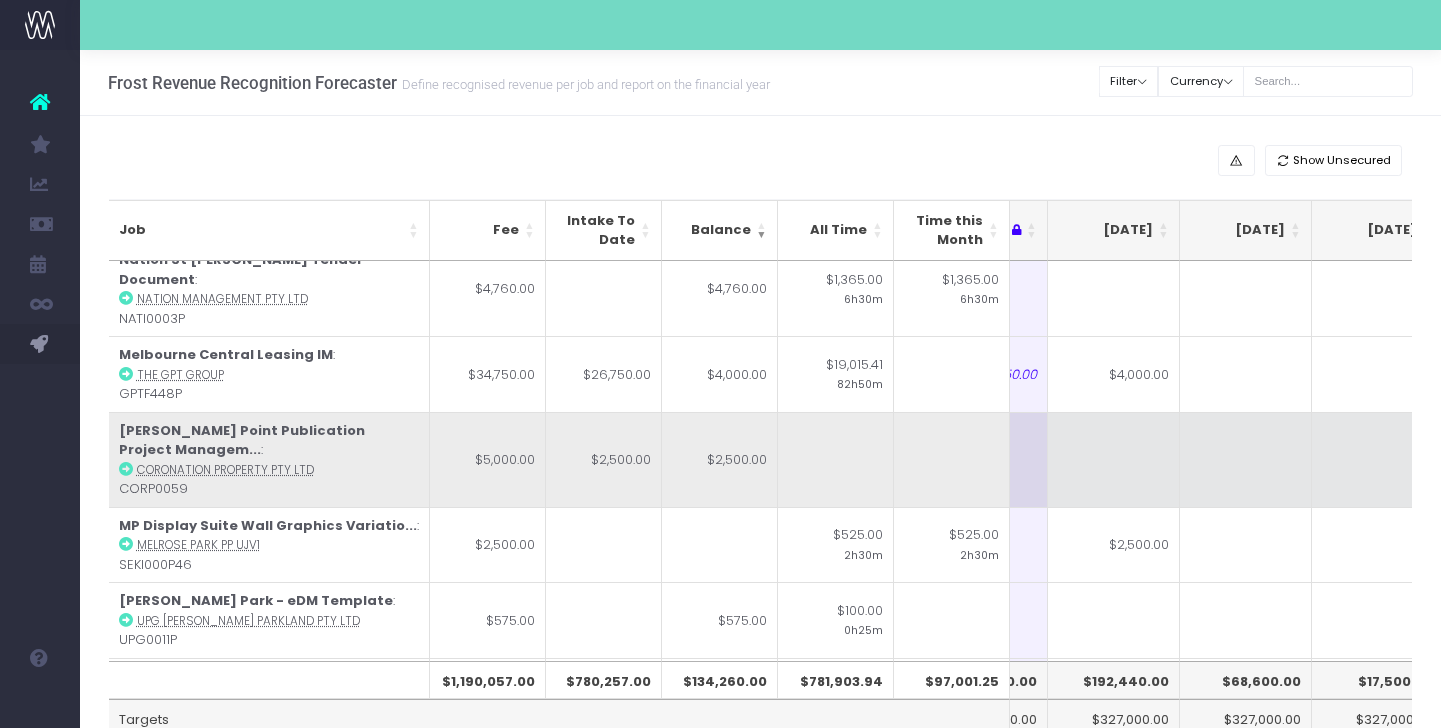 click at bounding box center (1246, 459) 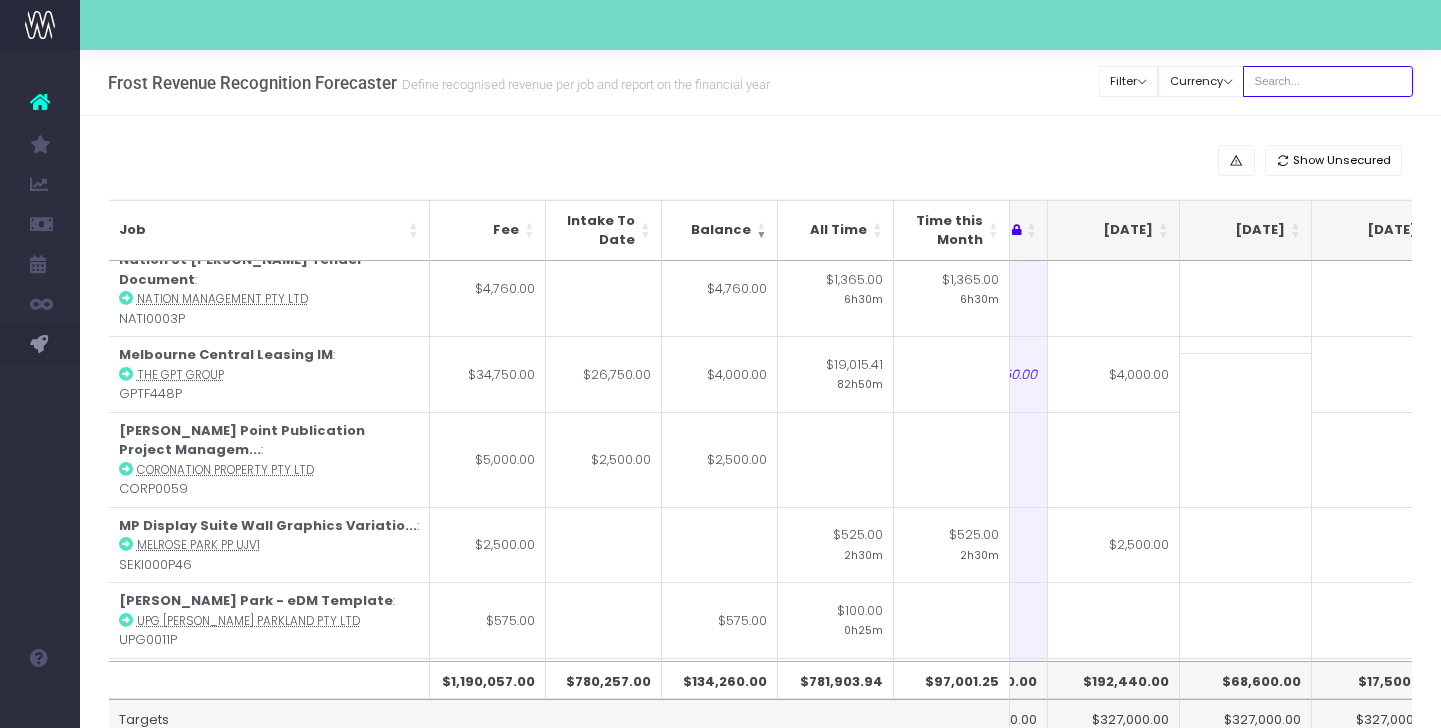 click at bounding box center (1328, 81) 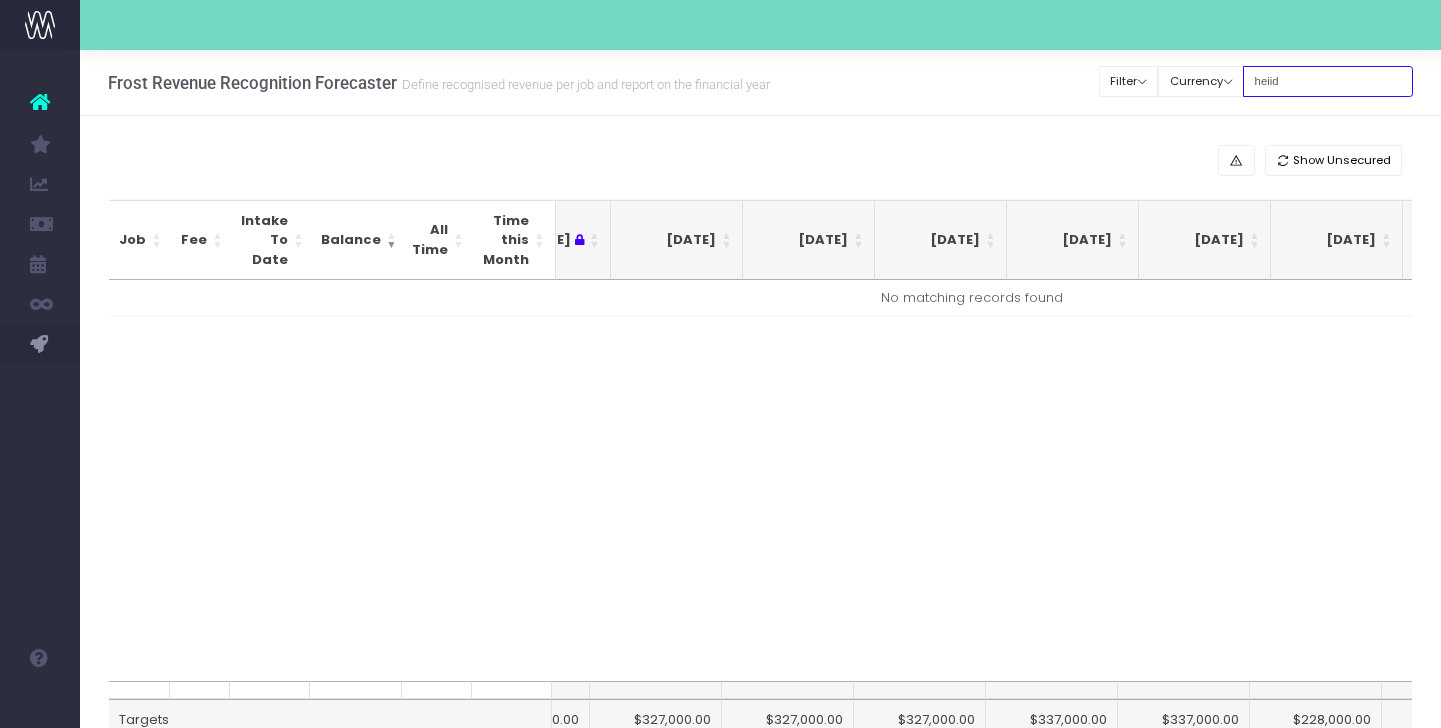 scroll, scrollTop: 0, scrollLeft: 359, axis: horizontal 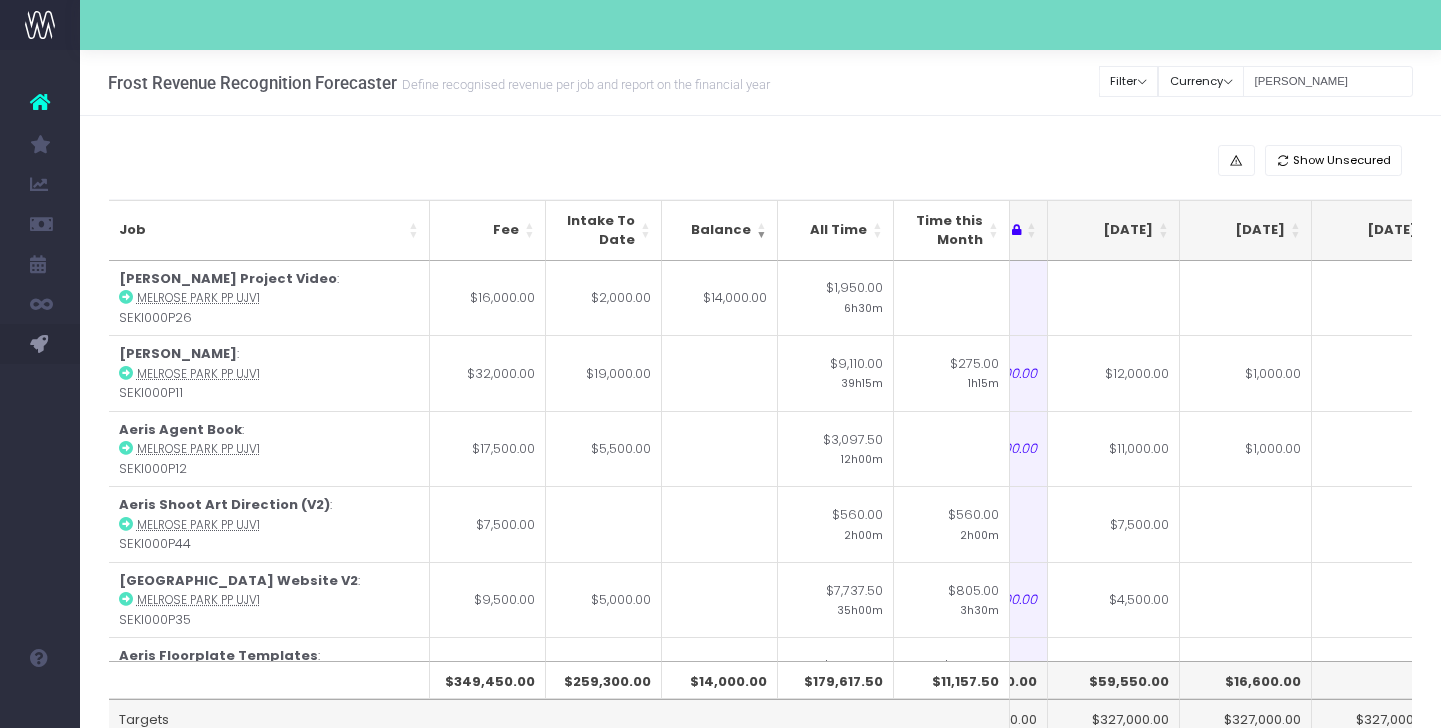 click on "[DATE]" at bounding box center [1114, 230] 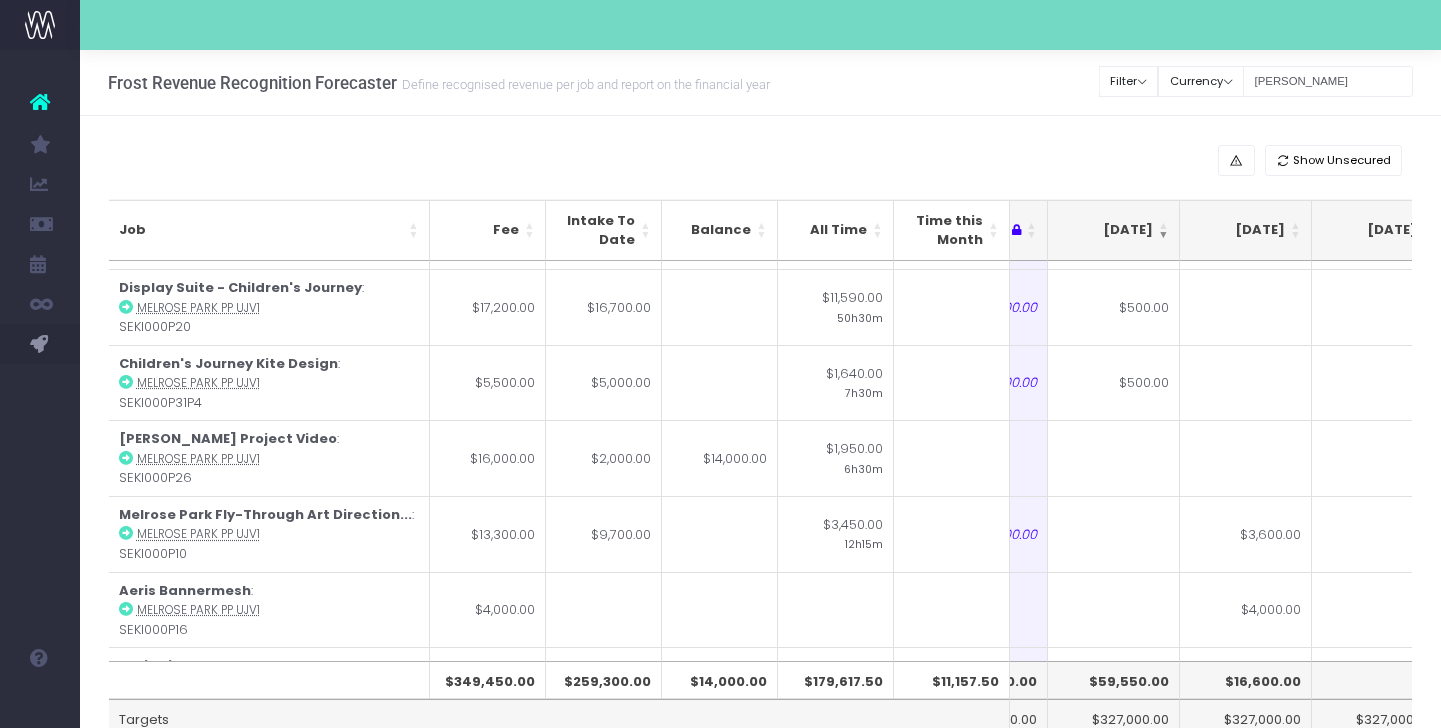 scroll, scrollTop: 1355, scrollLeft: 359, axis: both 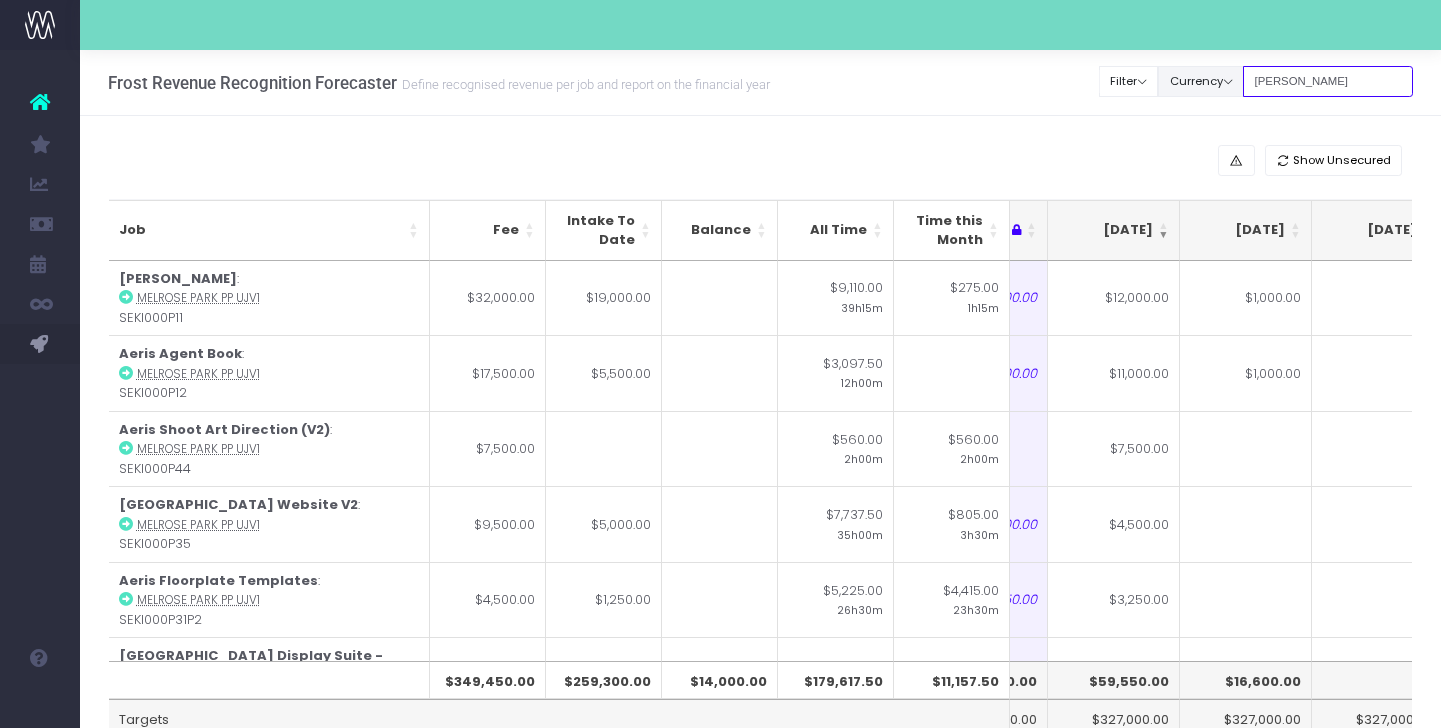 drag, startPoint x: 1332, startPoint y: 95, endPoint x: 1262, endPoint y: 95, distance: 70 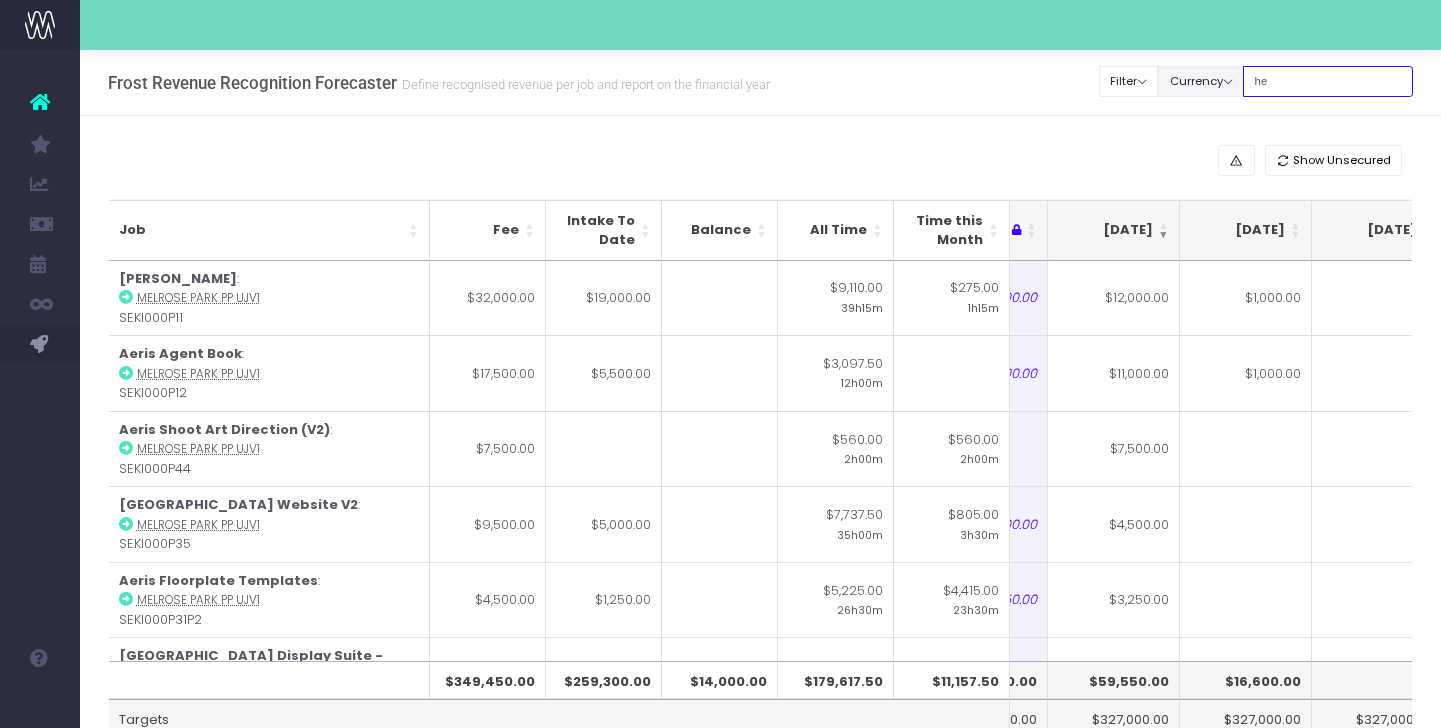 type on "h" 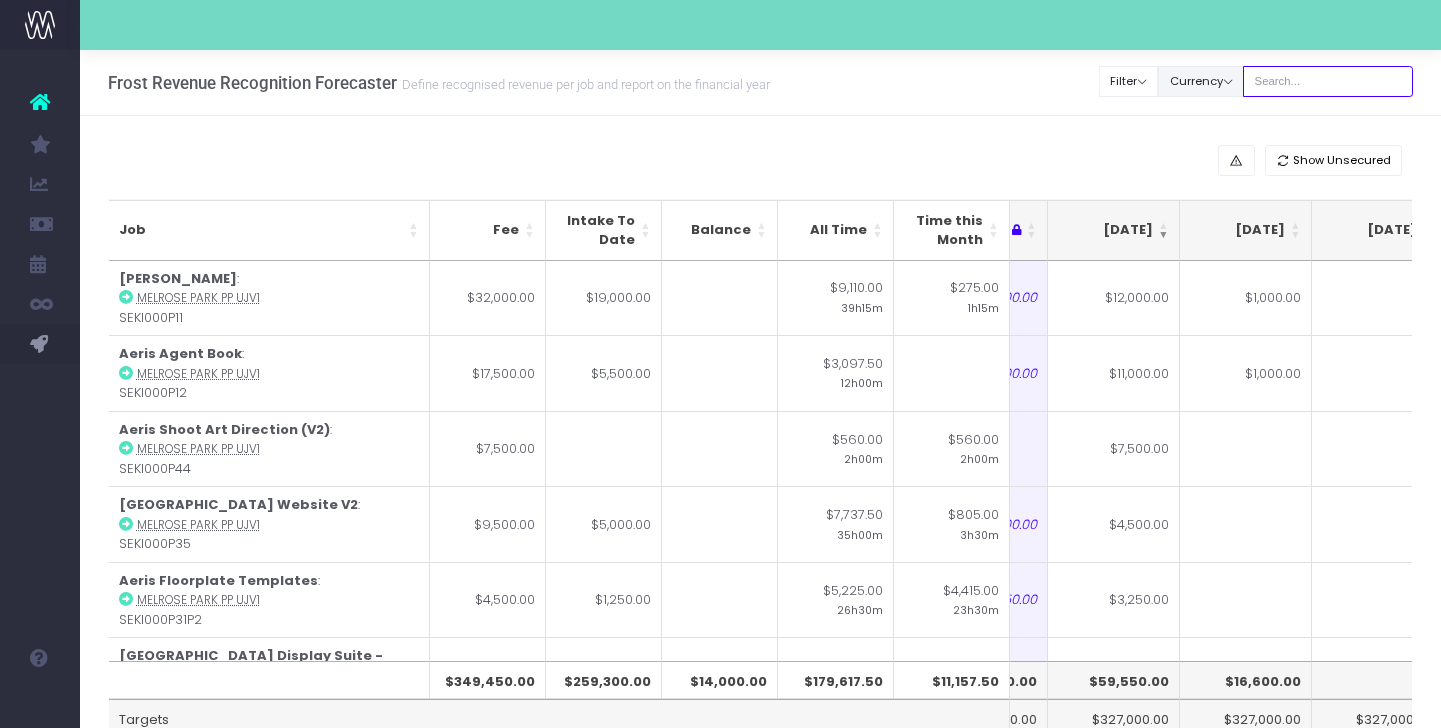 type 